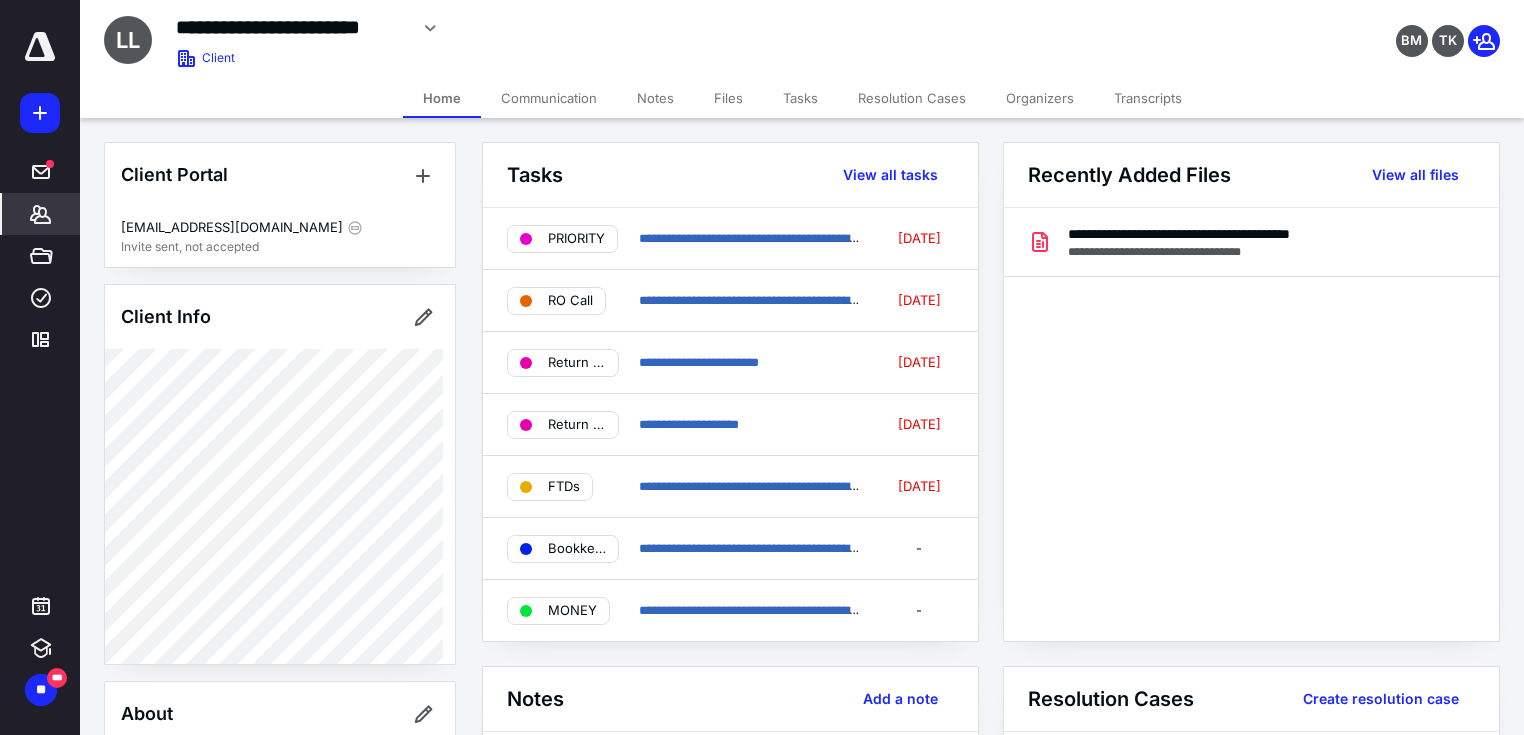 scroll, scrollTop: 0, scrollLeft: 0, axis: both 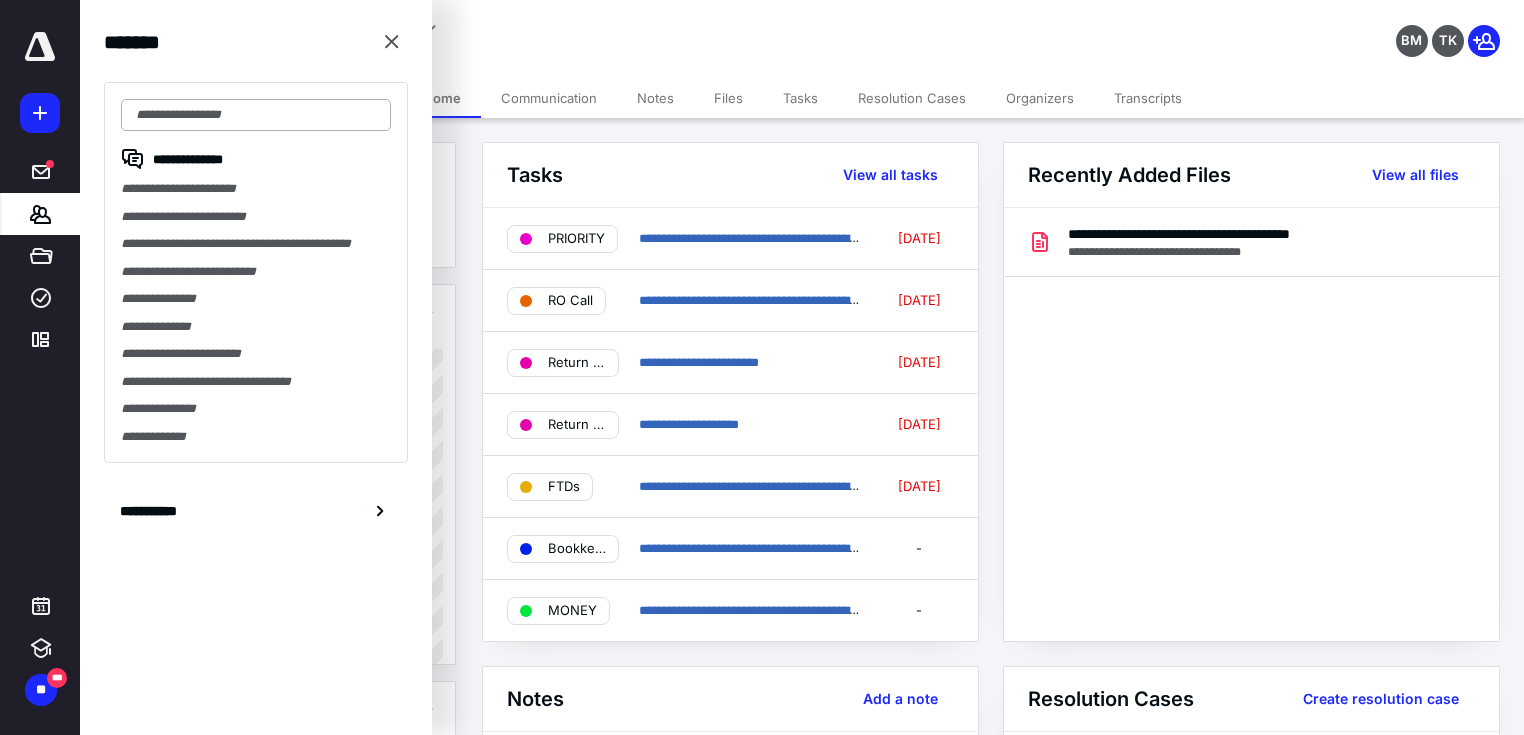click at bounding box center (256, 115) 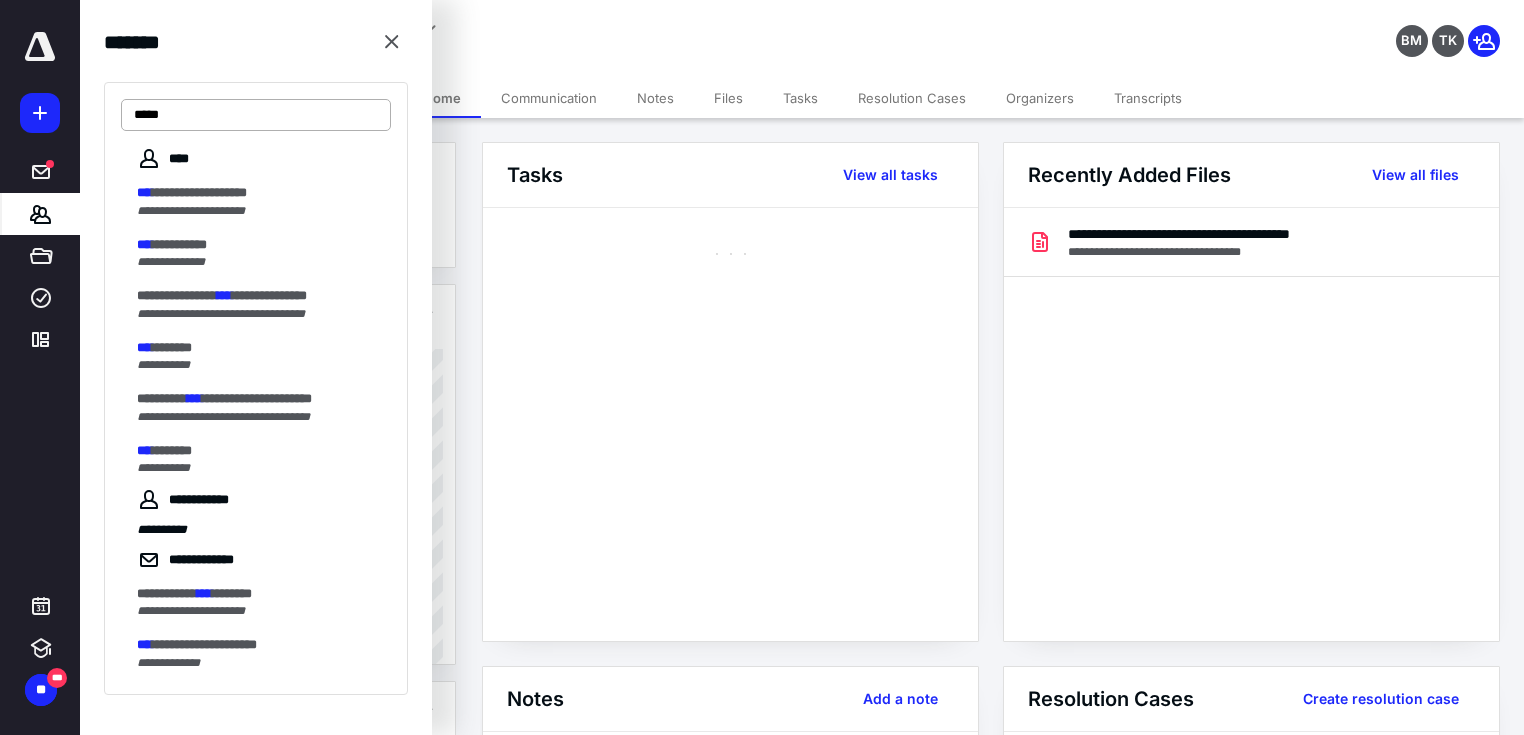 type on "******" 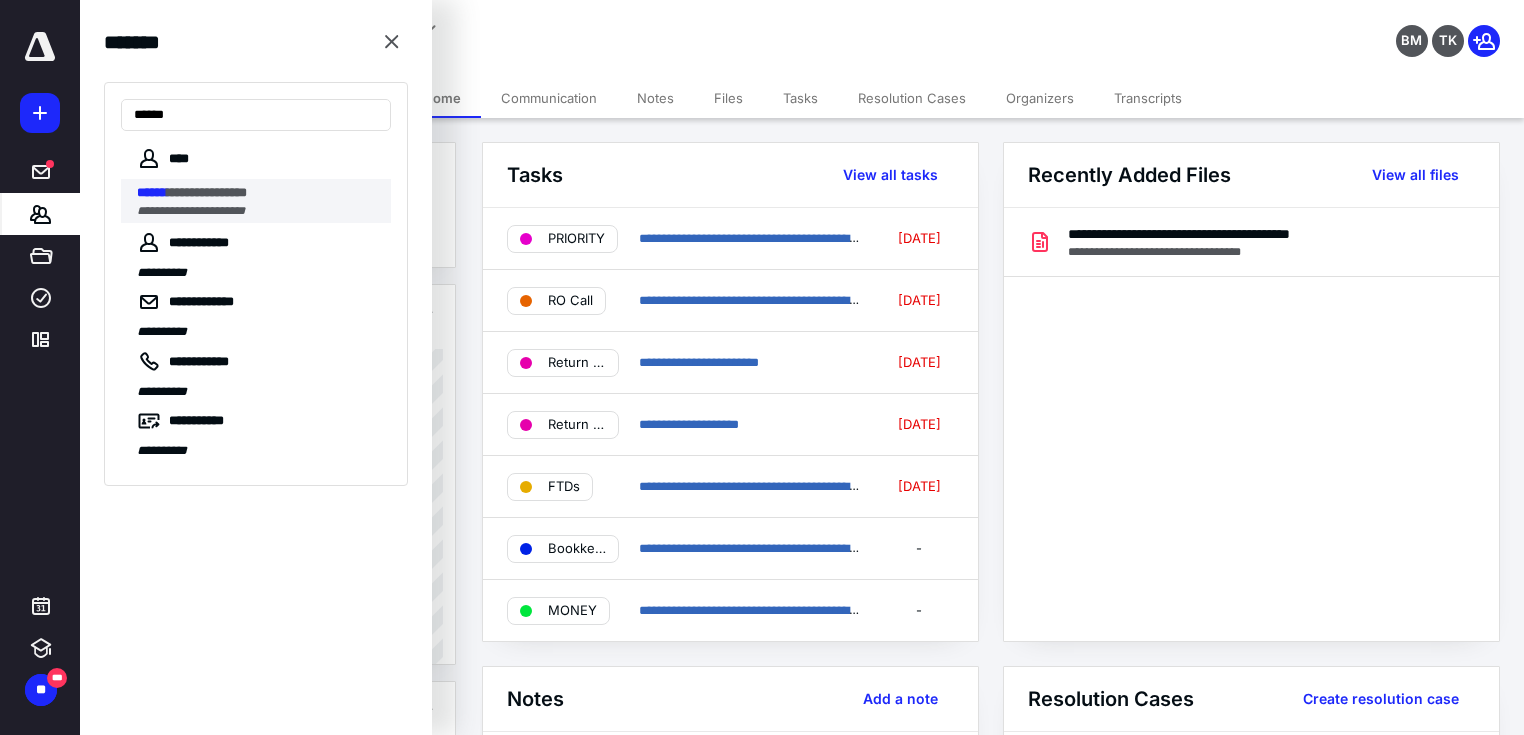 click on "**********" at bounding box center (191, 211) 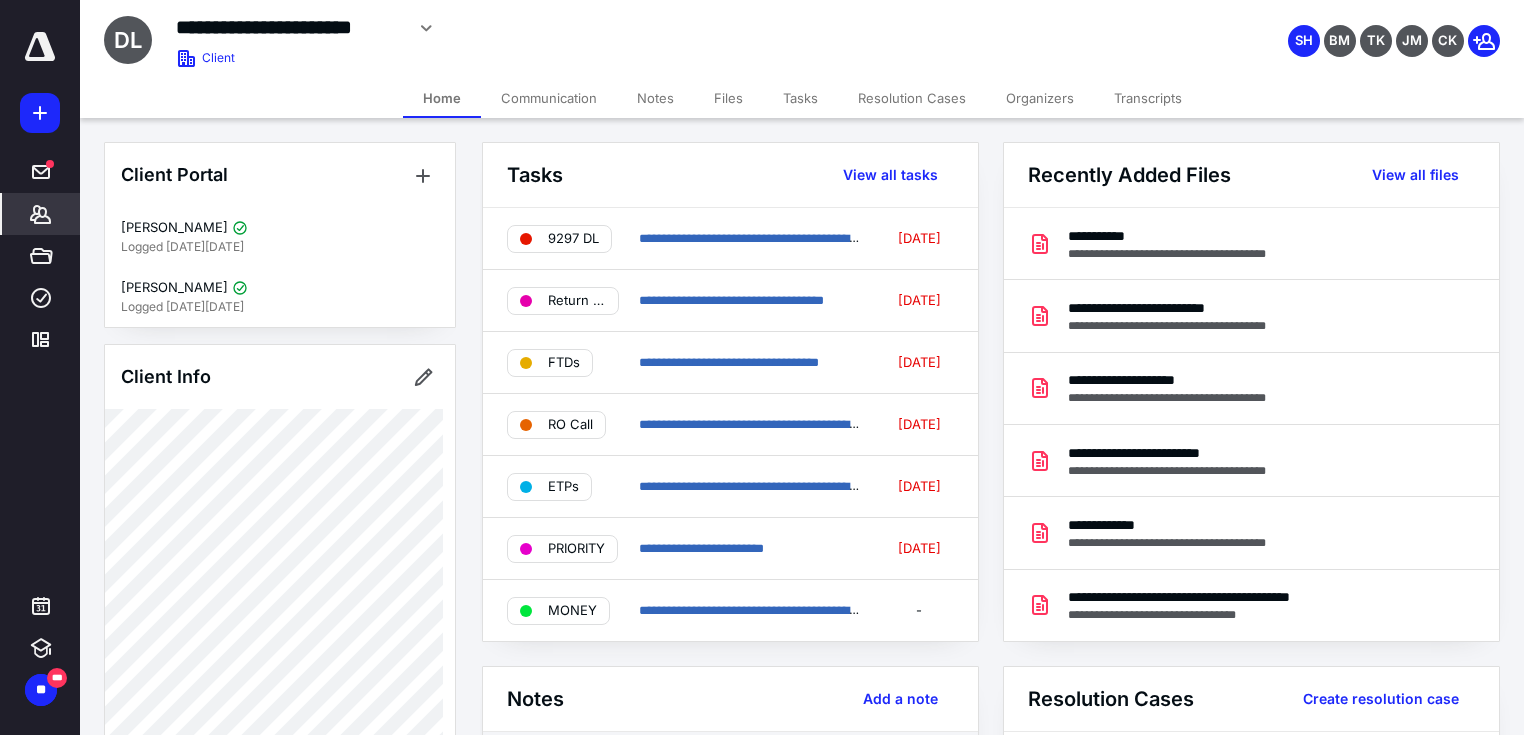 scroll, scrollTop: 320, scrollLeft: 0, axis: vertical 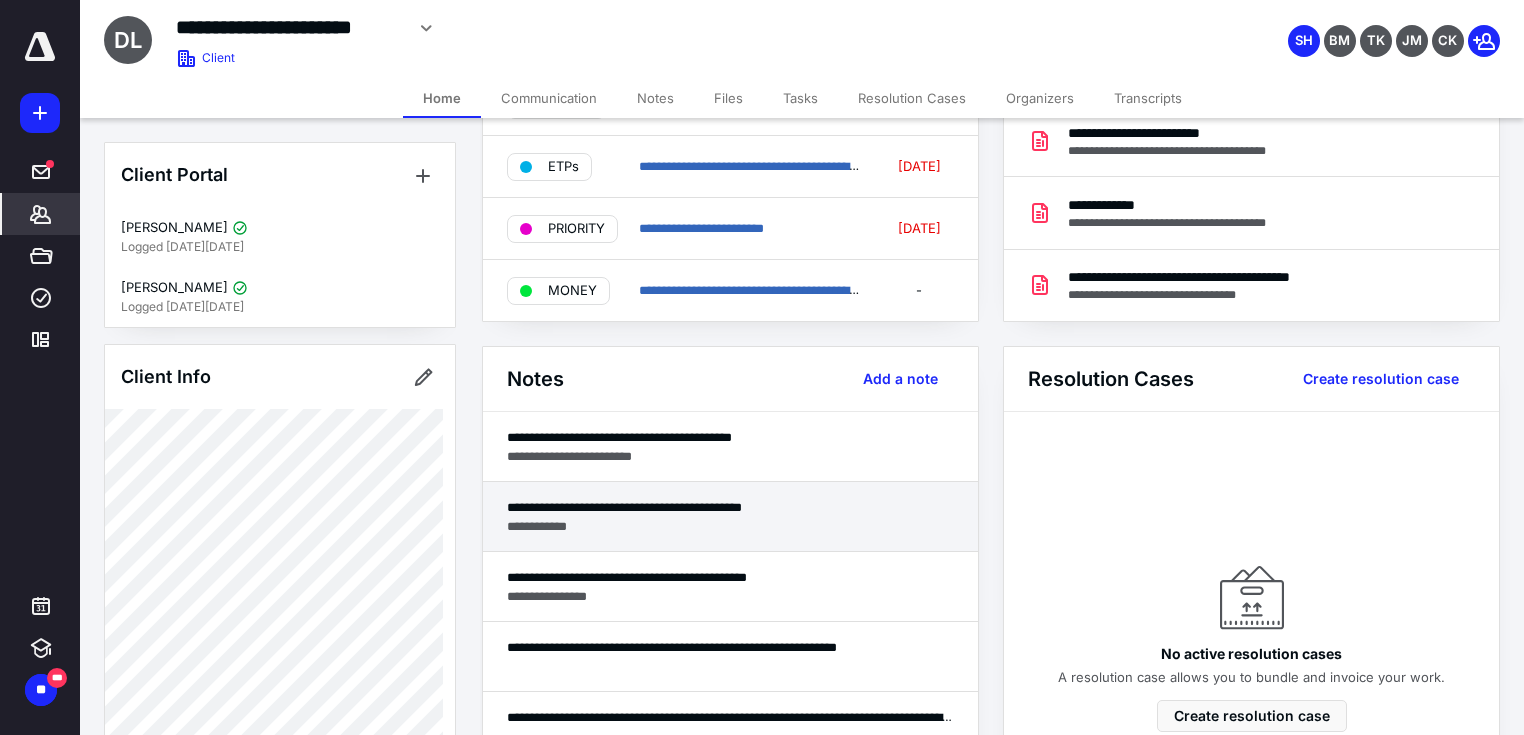 click on "**********" at bounding box center [730, 507] 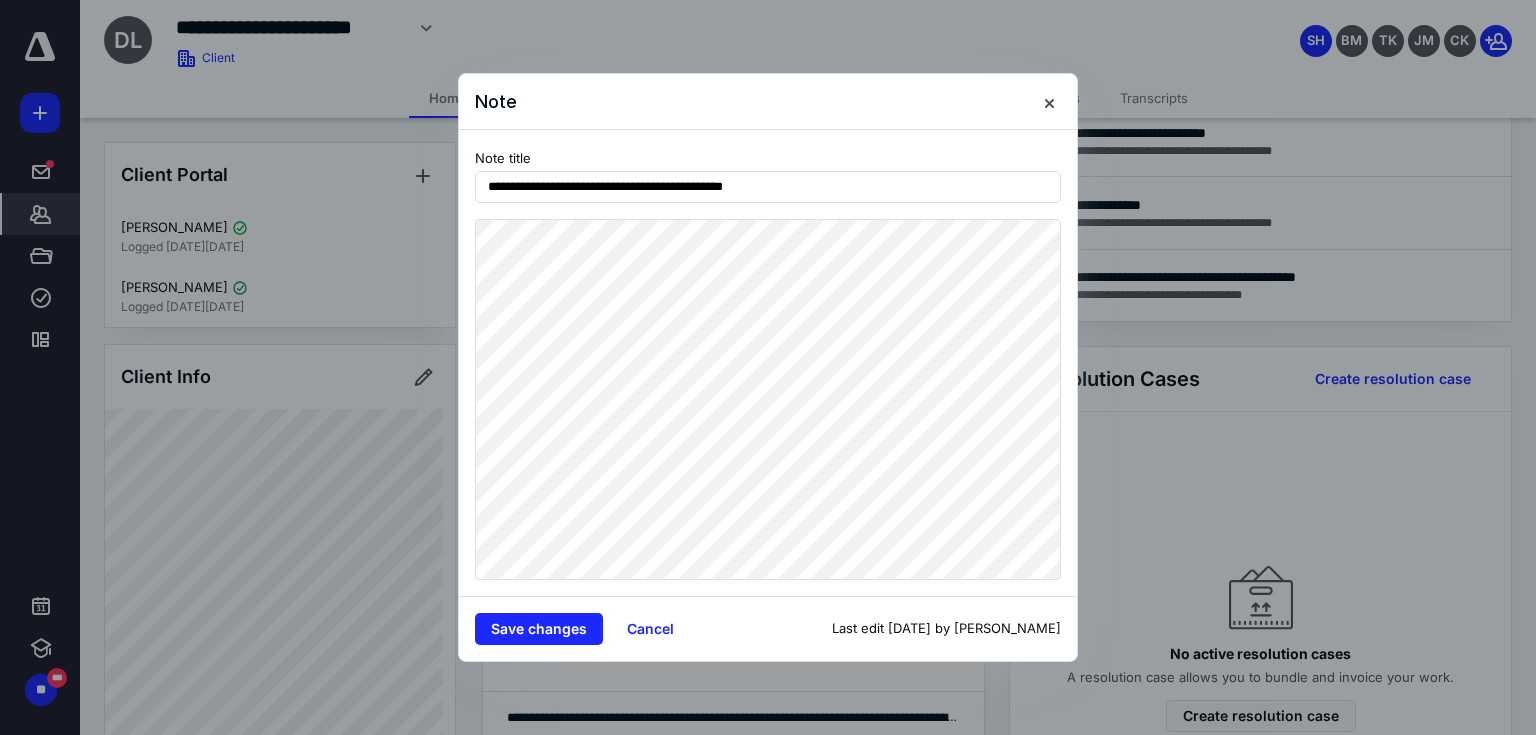 click at bounding box center [768, 367] 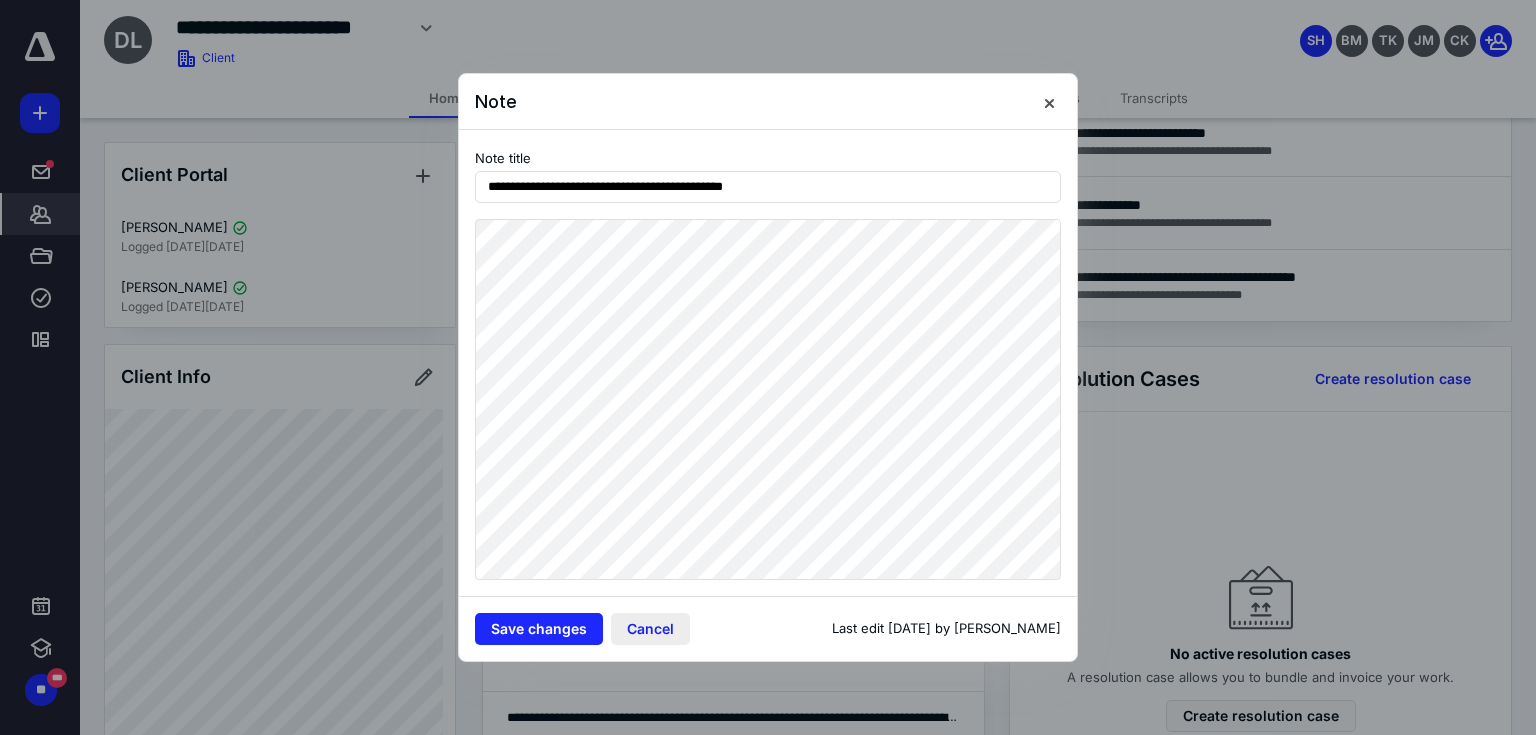 drag, startPoint x: 670, startPoint y: 630, endPoint x: 656, endPoint y: 624, distance: 15.231546 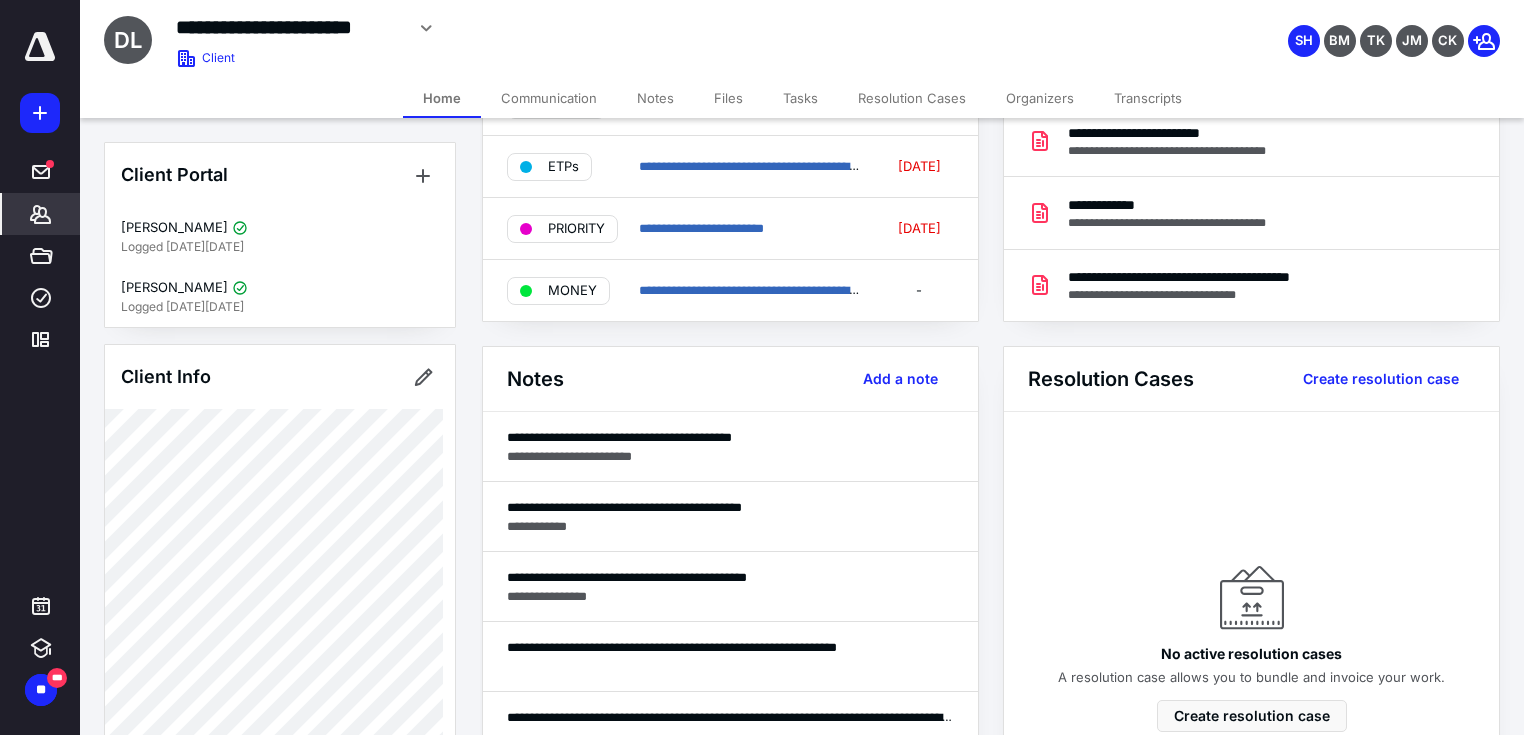 click on "Client Info" at bounding box center (280, 687) 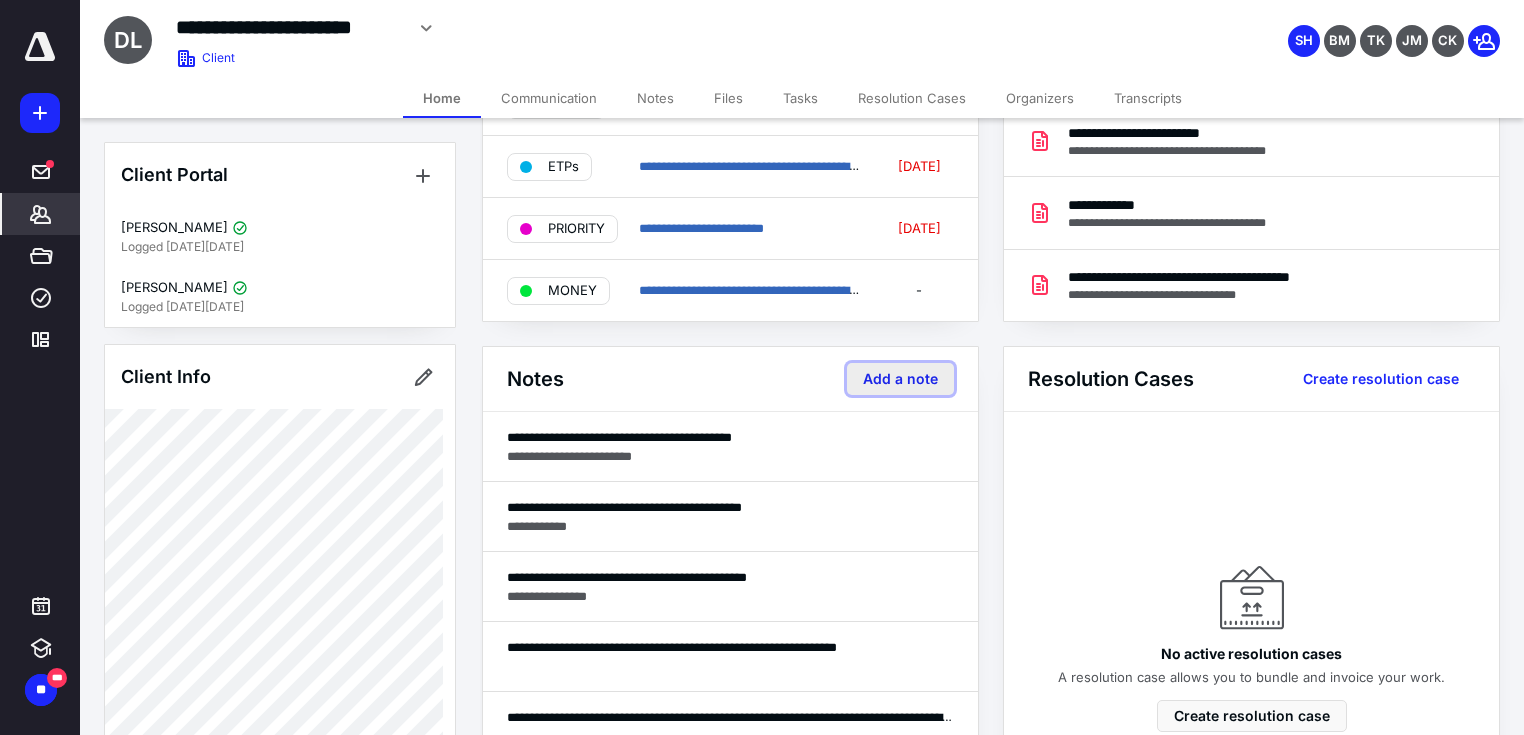 click on "Add a note" at bounding box center (900, 379) 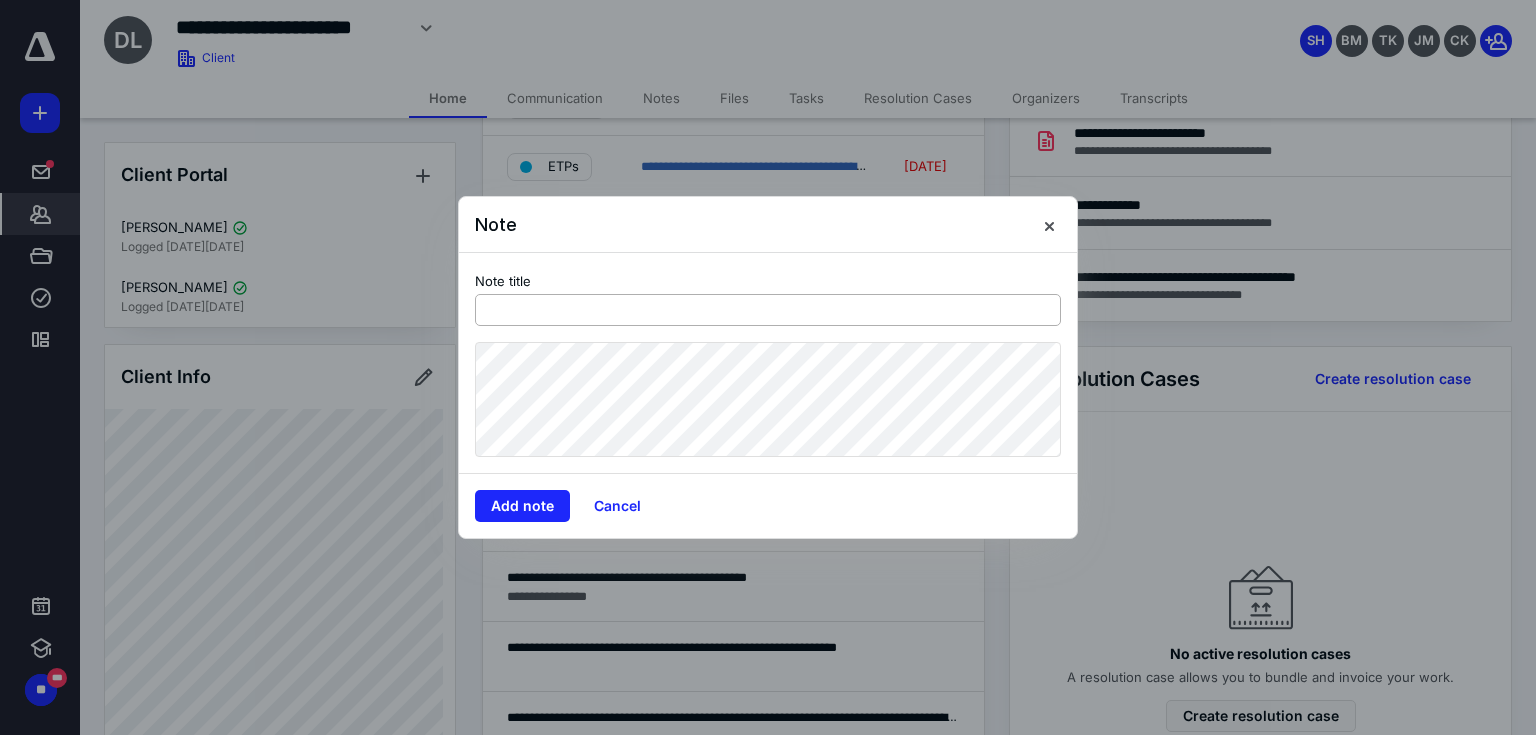click at bounding box center (768, 310) 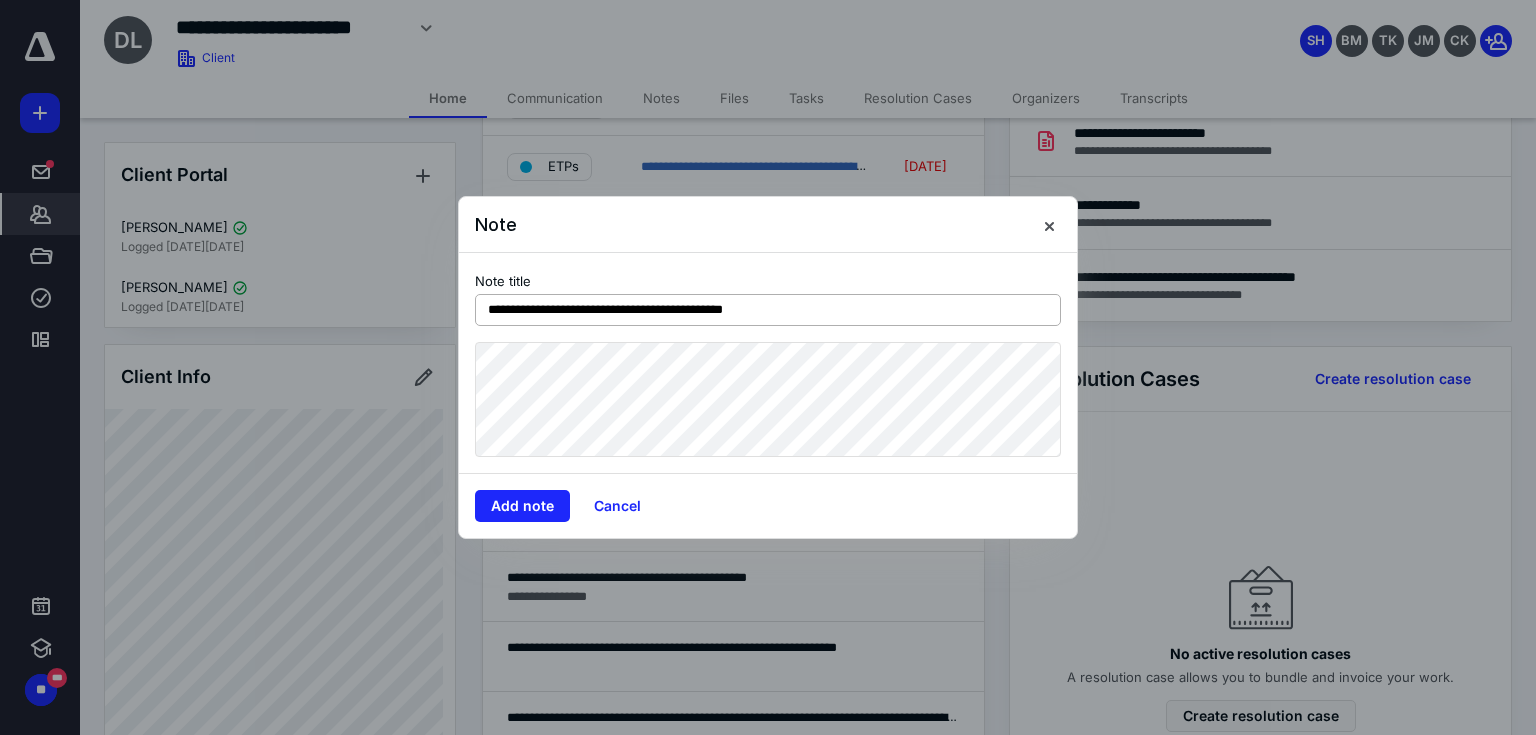 type on "**********" 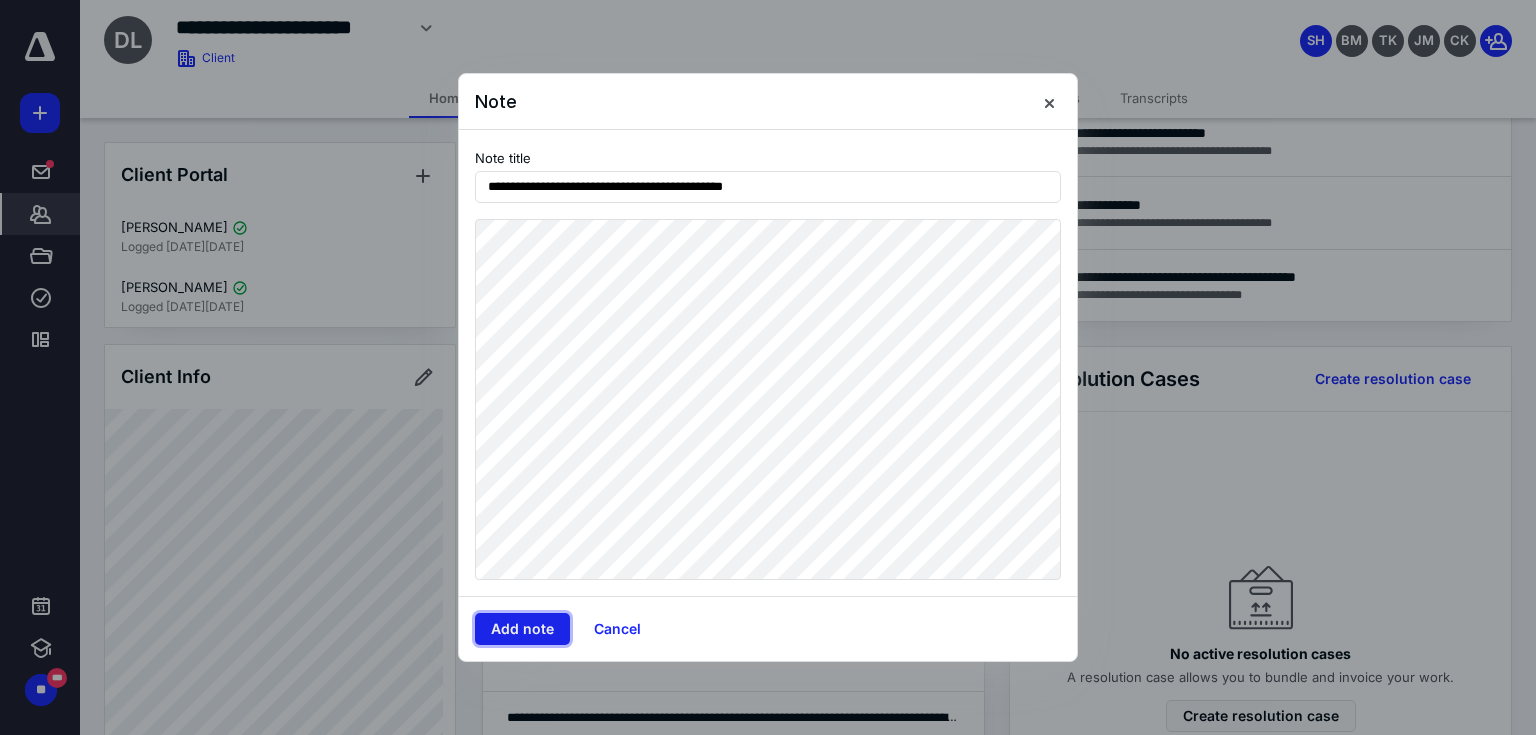 click on "Add note" at bounding box center (522, 629) 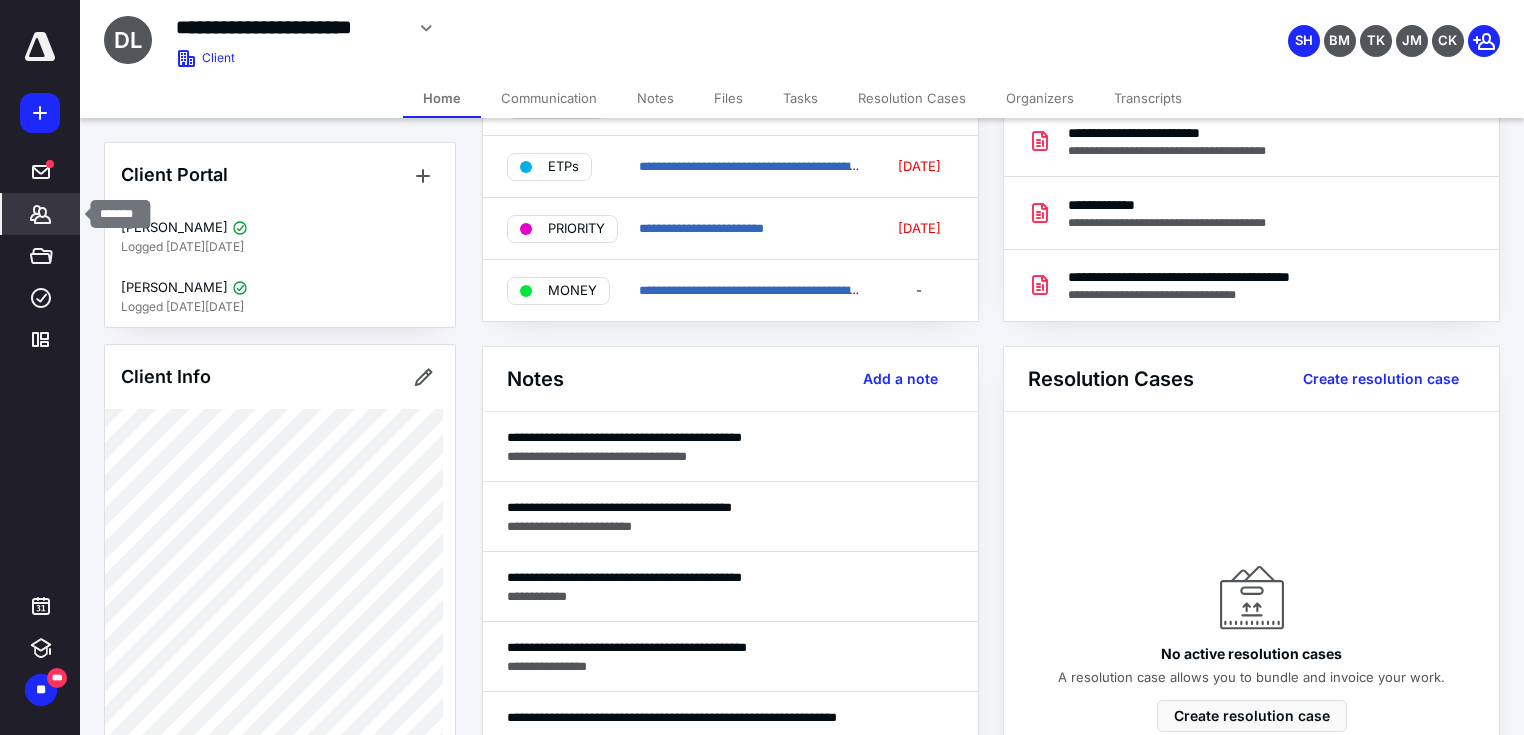 drag, startPoint x: 40, startPoint y: 207, endPoint x: 124, endPoint y: 192, distance: 85.32877 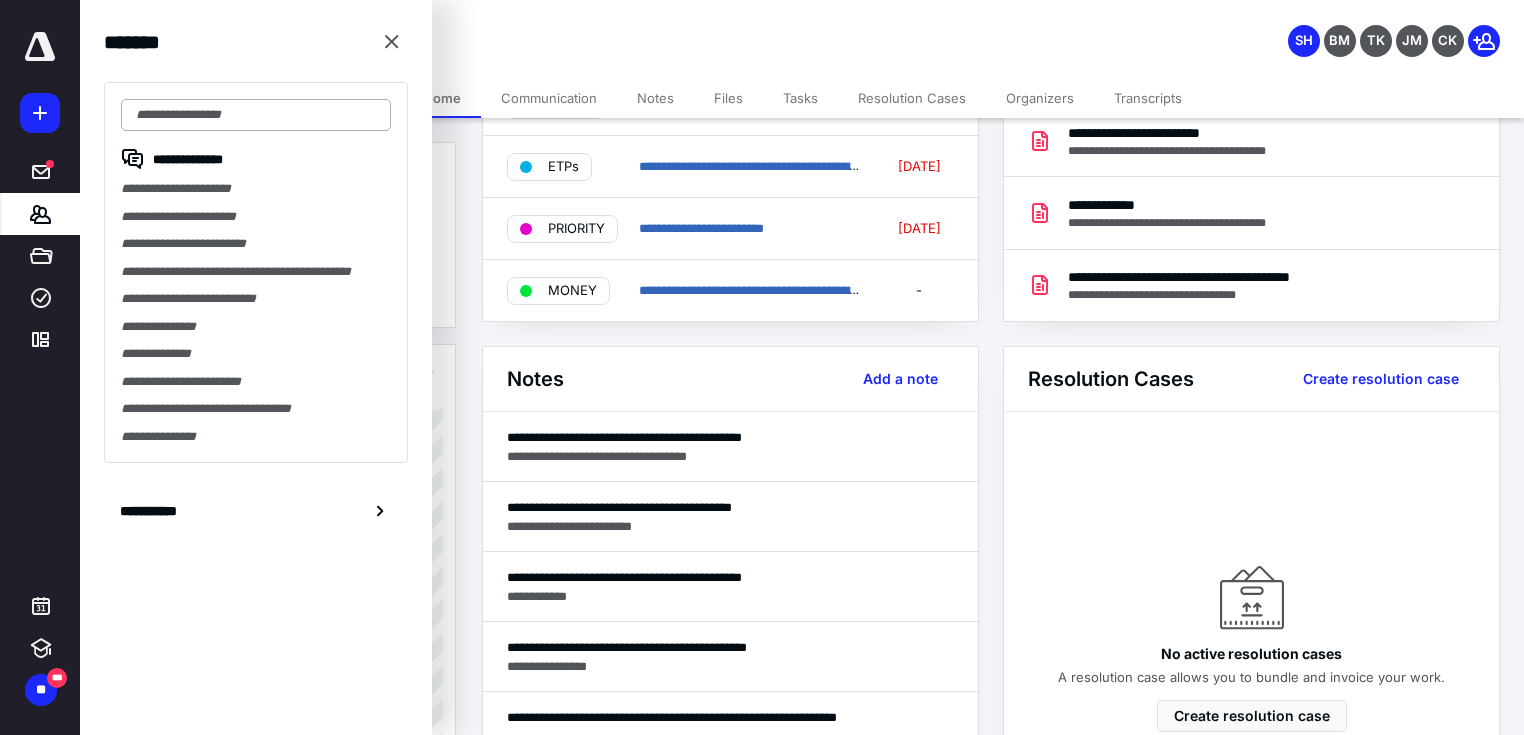click at bounding box center (256, 115) 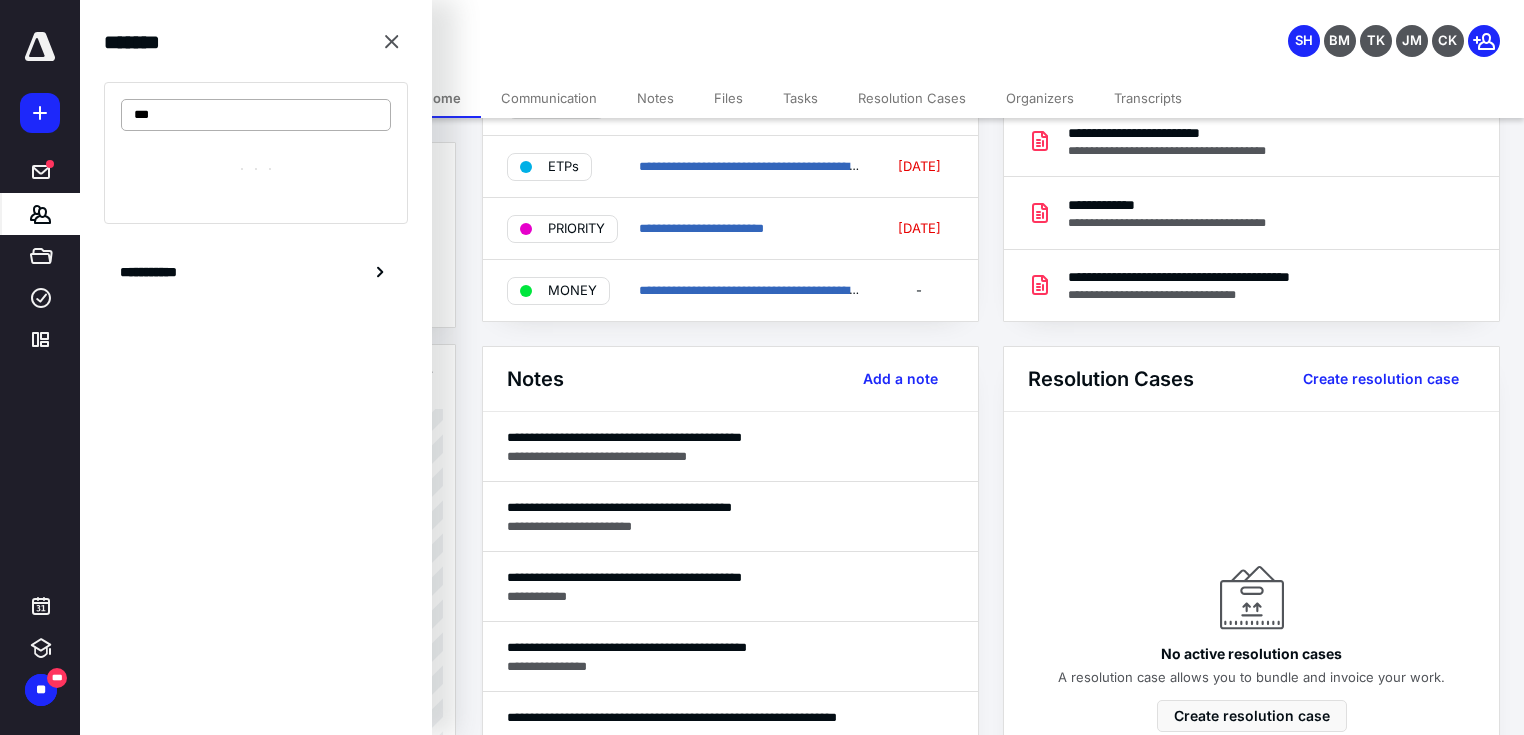type on "****" 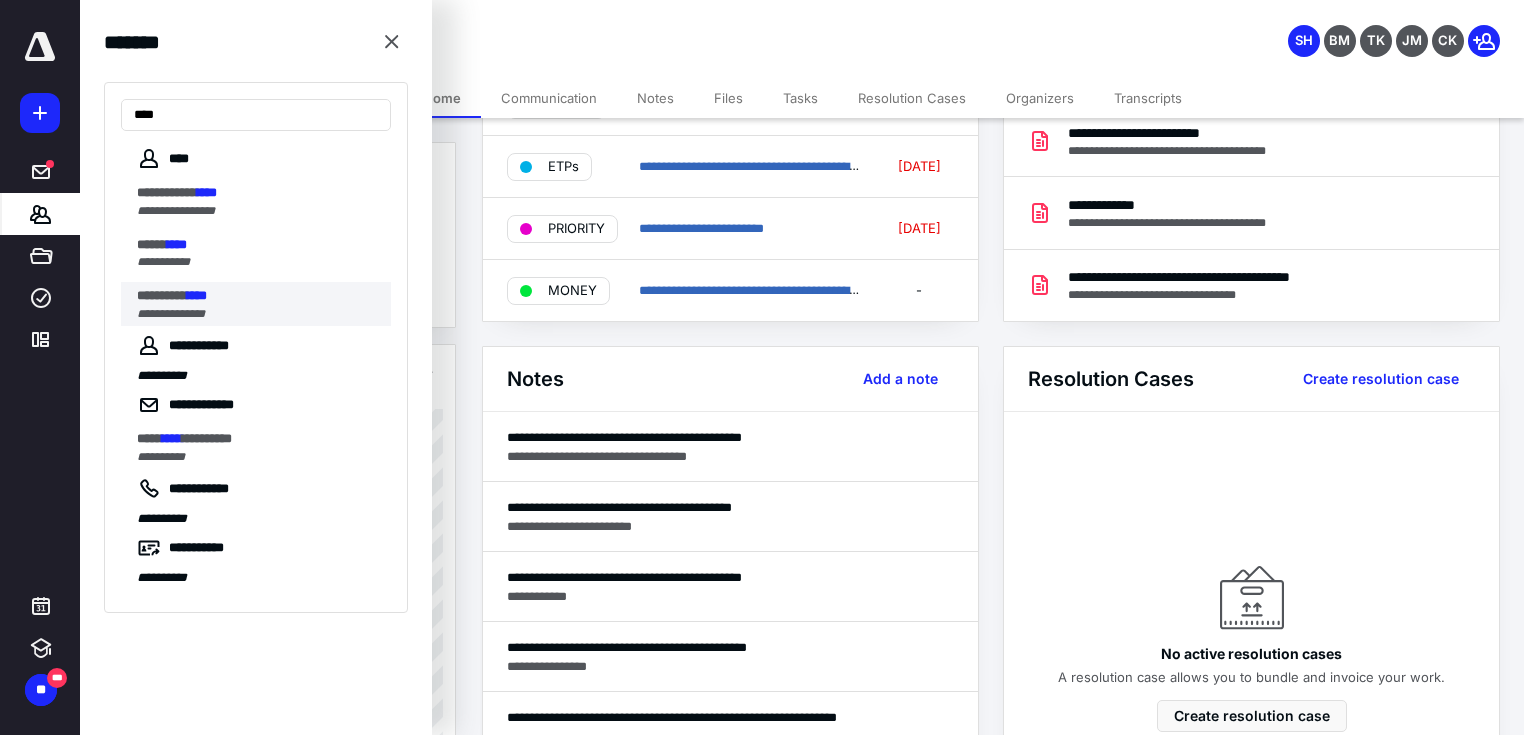 click on "****" at bounding box center [197, 295] 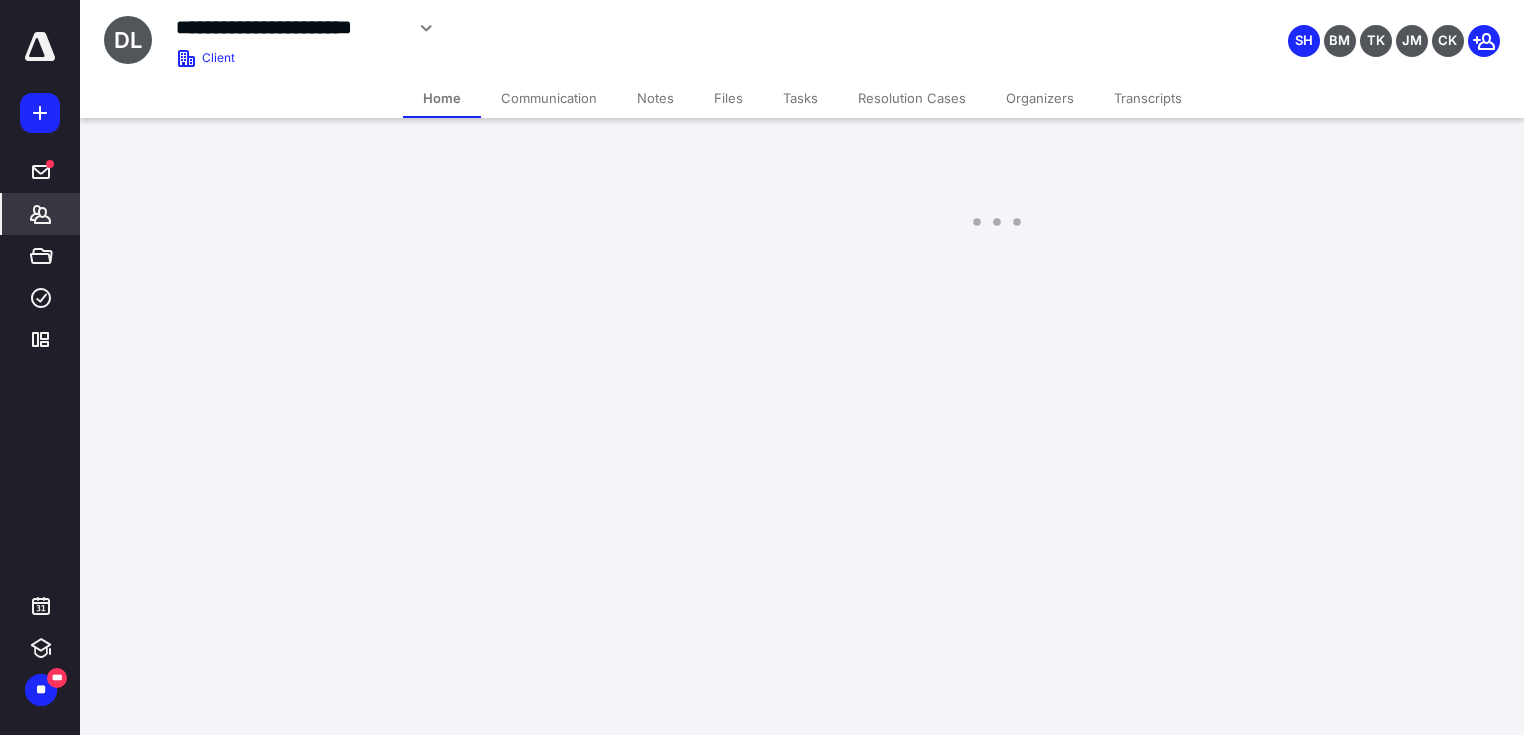 scroll, scrollTop: 0, scrollLeft: 0, axis: both 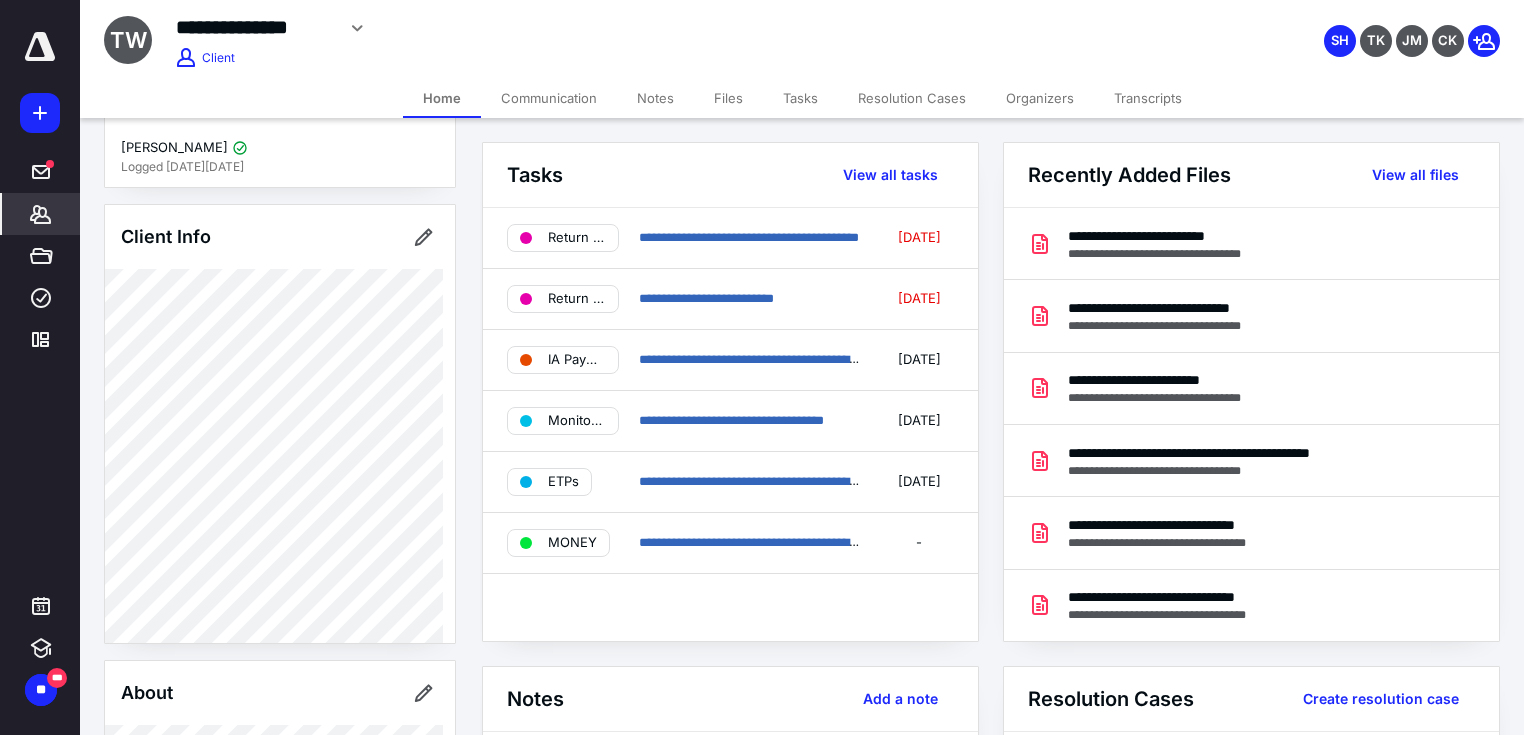click on "**********" at bounding box center (566, 35) 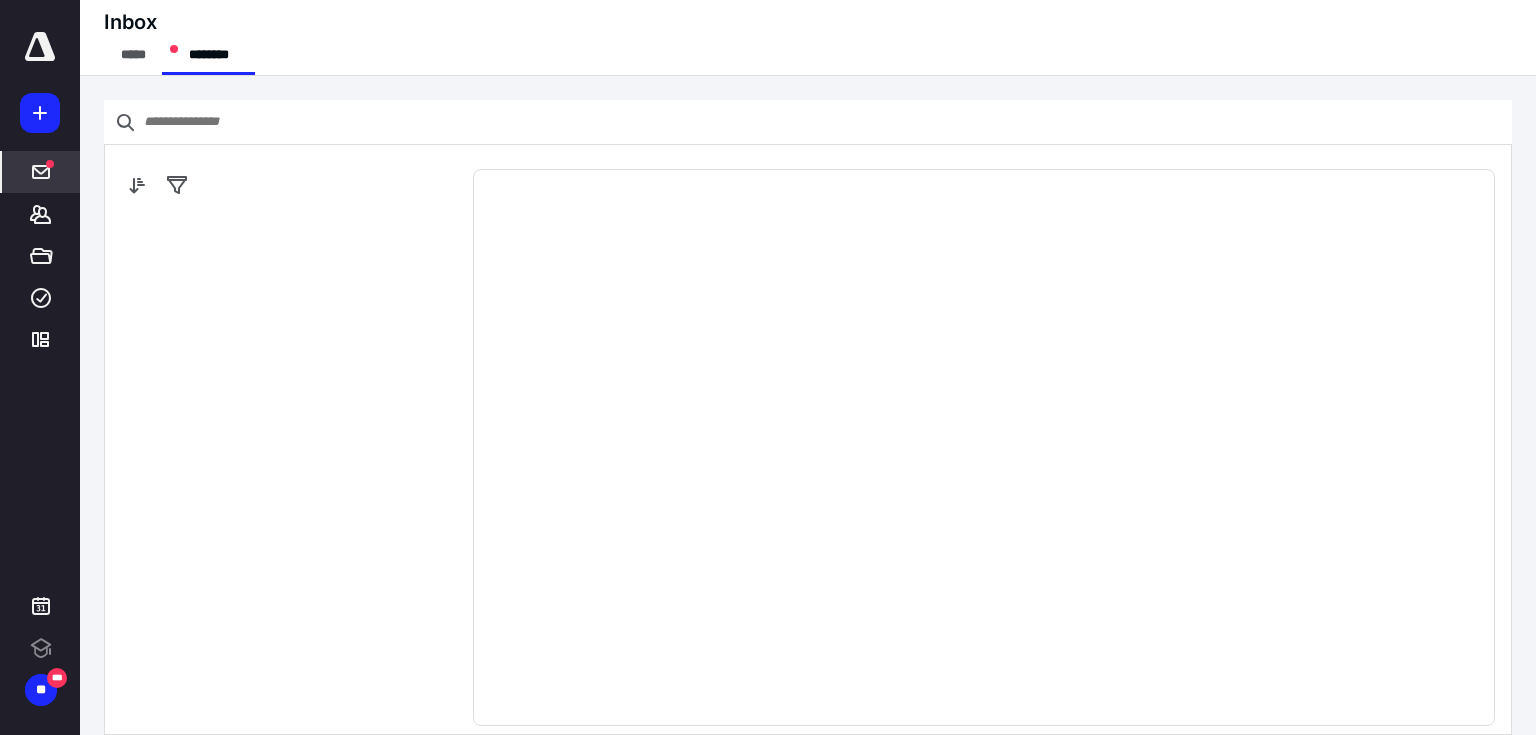 scroll, scrollTop: 0, scrollLeft: 0, axis: both 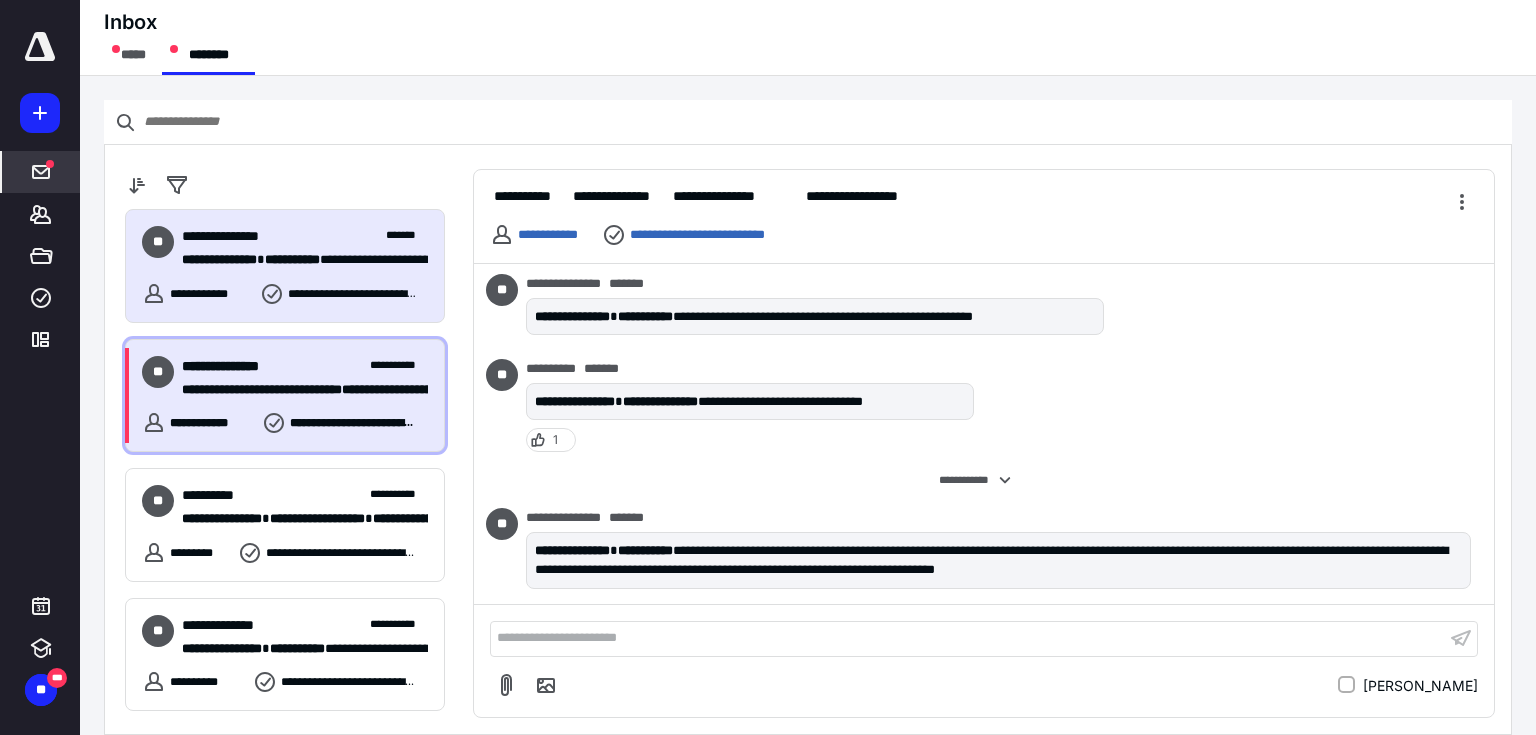click on "**********" at bounding box center (305, 378) 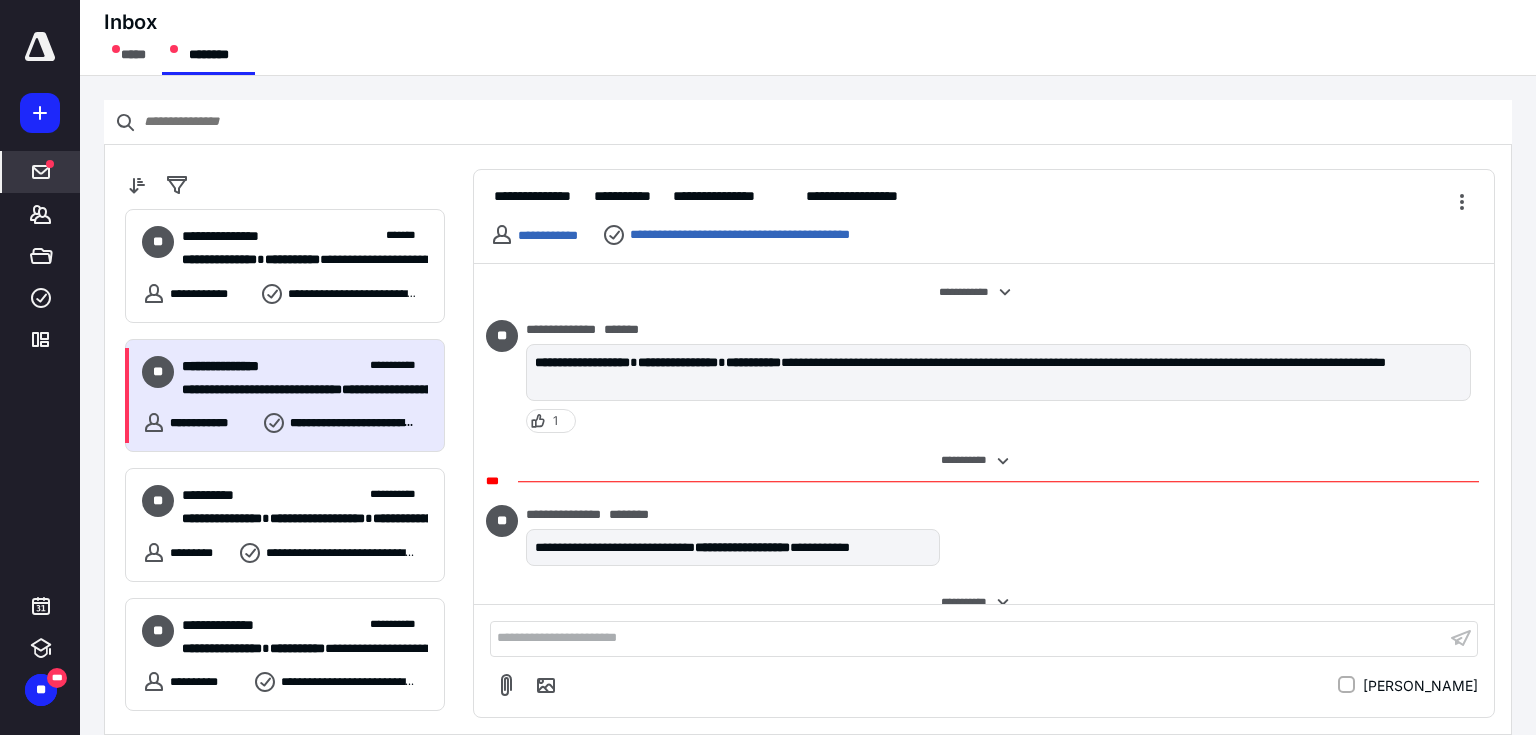scroll, scrollTop: 128, scrollLeft: 0, axis: vertical 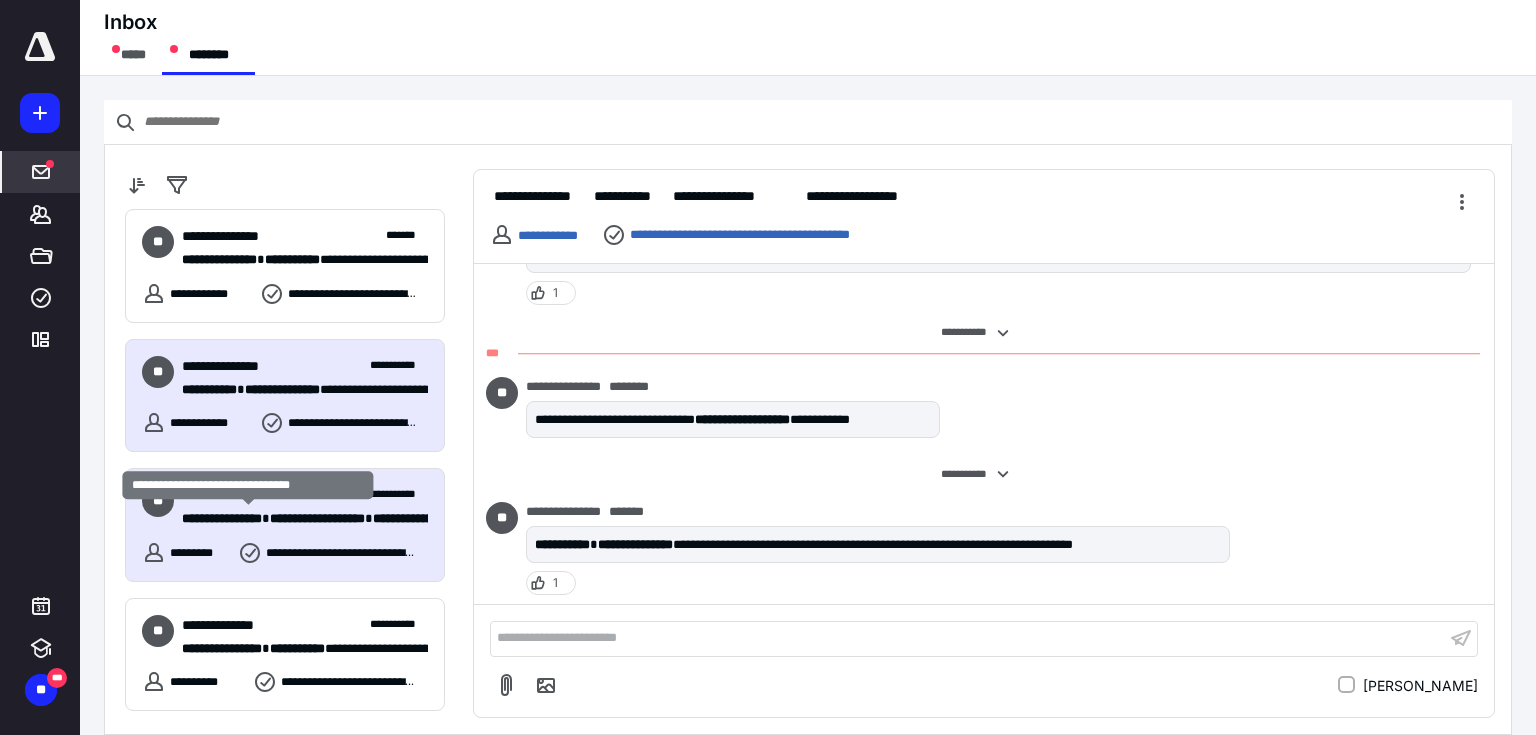 click on "**********" at bounding box center (222, 518) 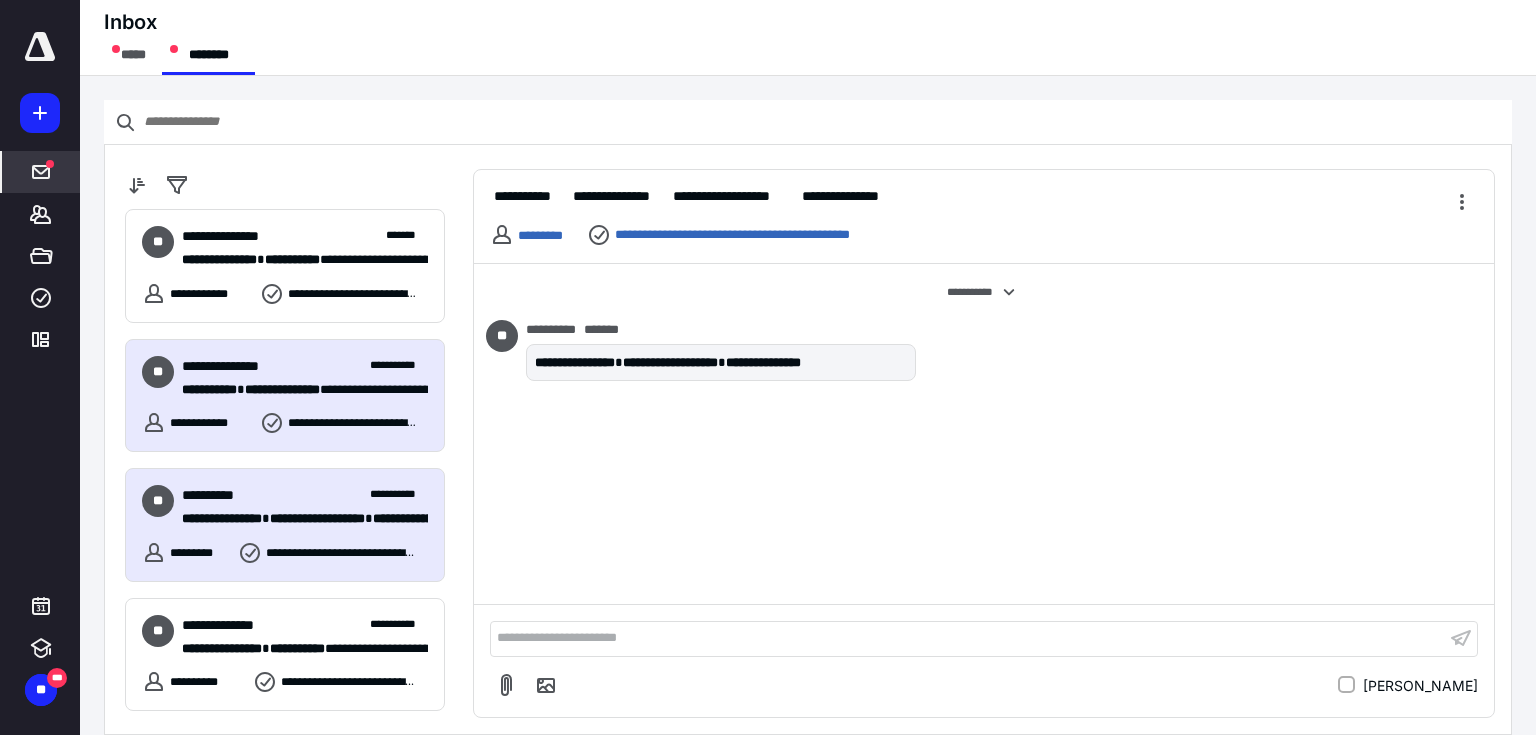 click on "**********" at bounding box center [244, 366] 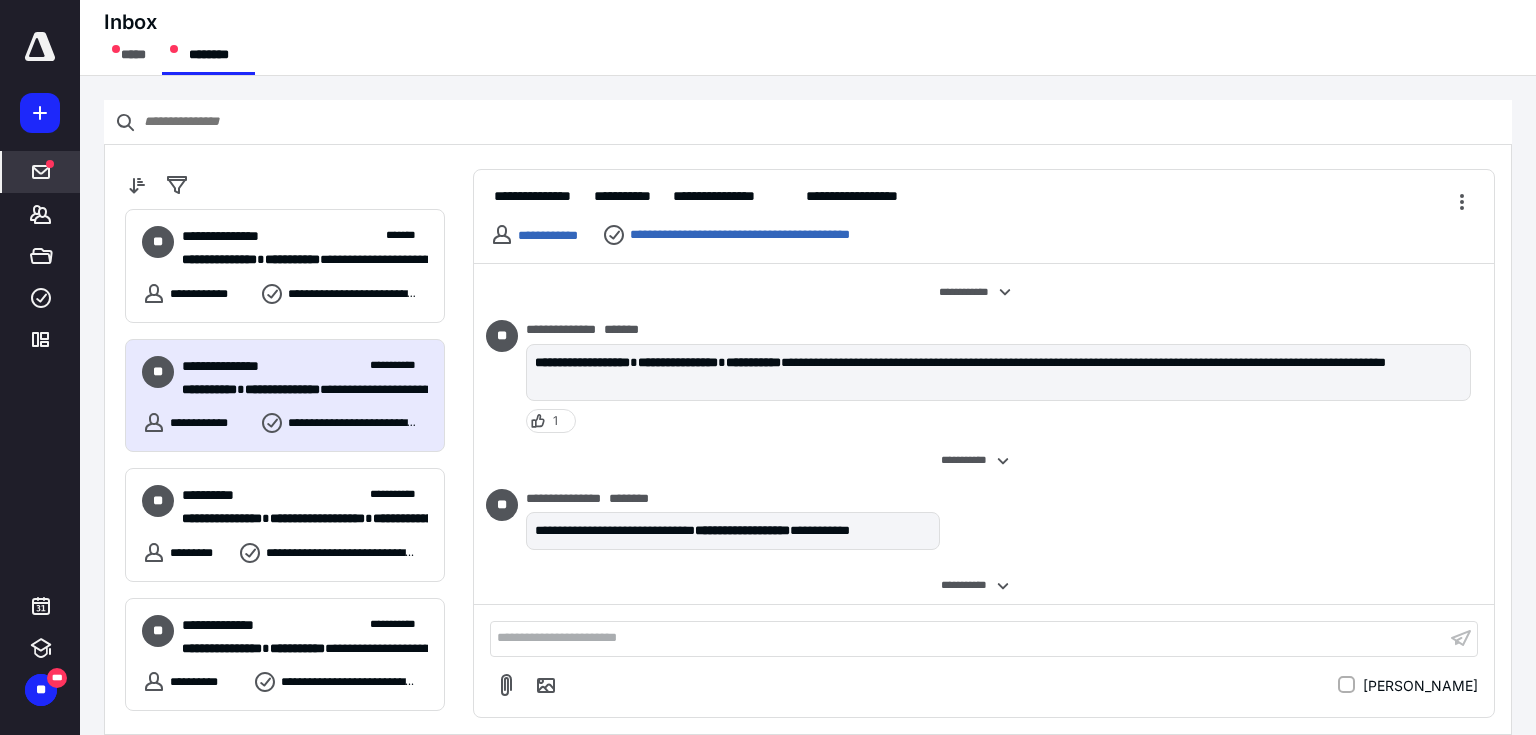scroll, scrollTop: 111, scrollLeft: 0, axis: vertical 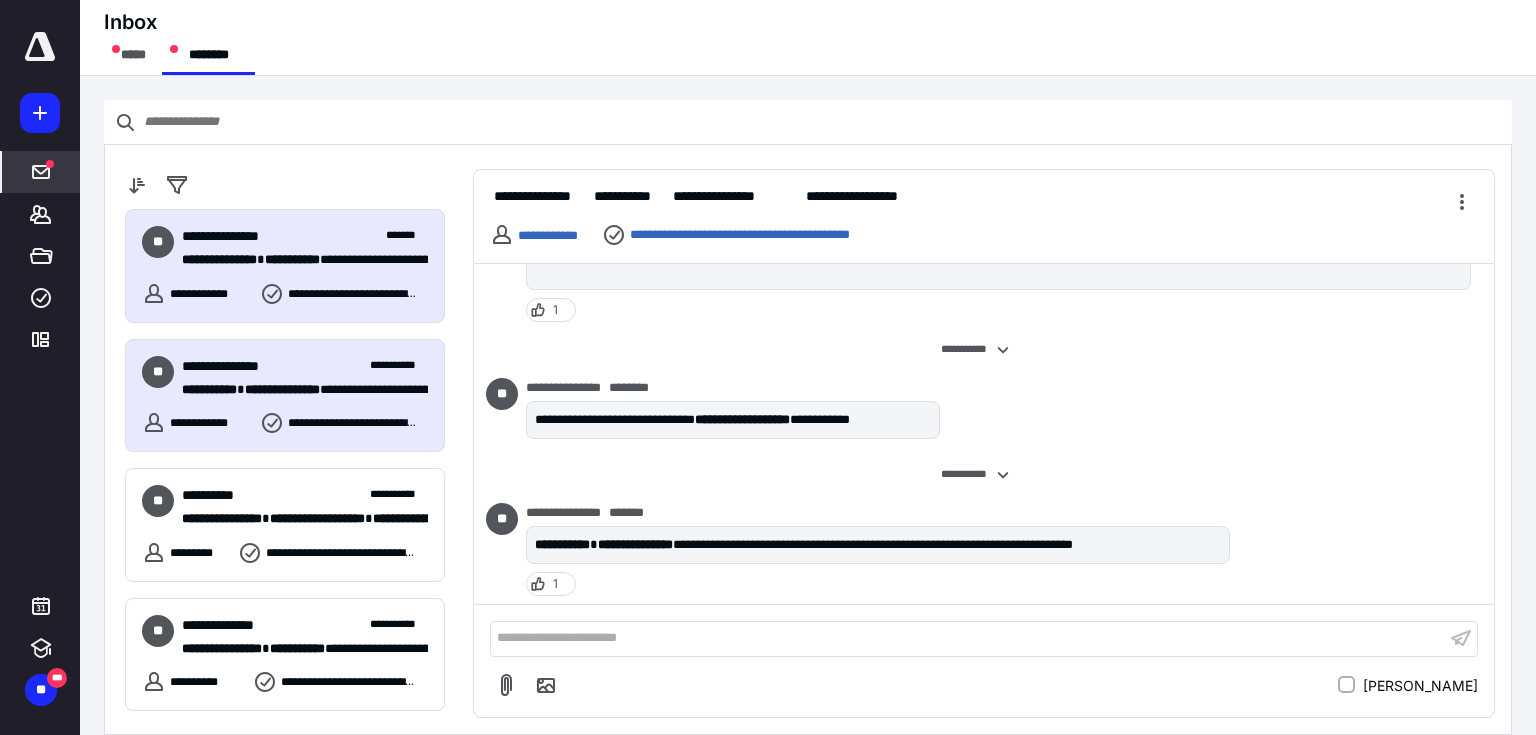 click on "**********" at bounding box center [285, 266] 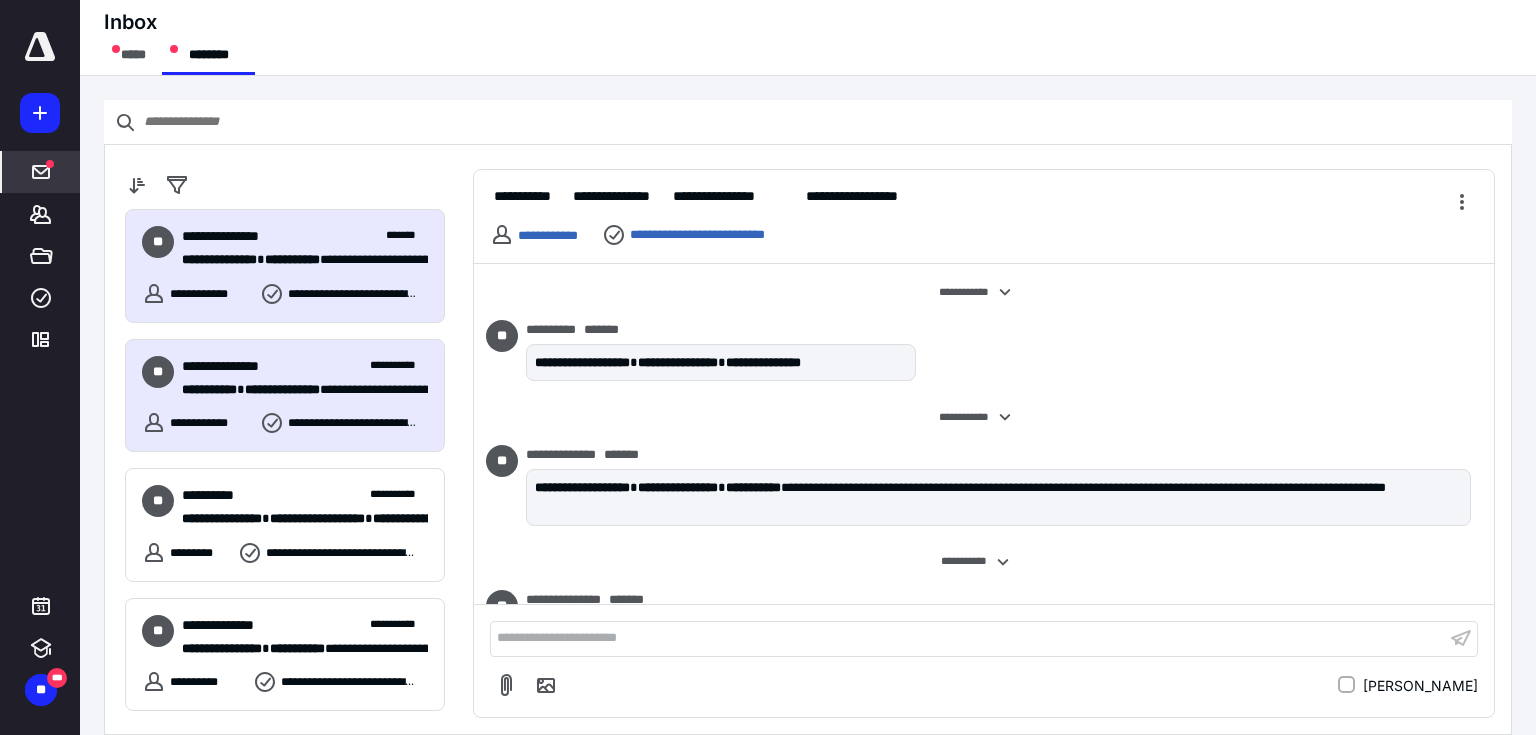 scroll, scrollTop: 316, scrollLeft: 0, axis: vertical 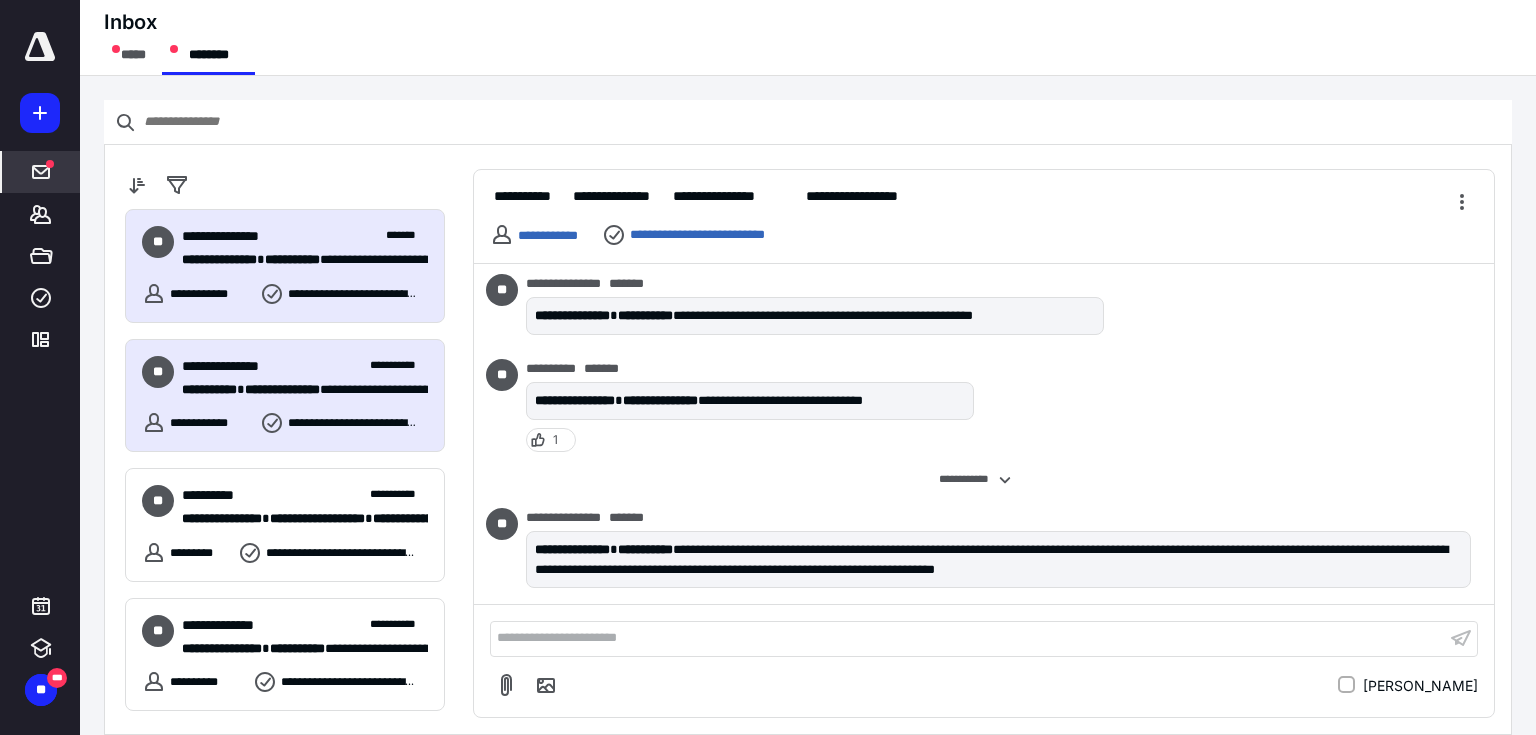 click on "**********" at bounding box center (209, 389) 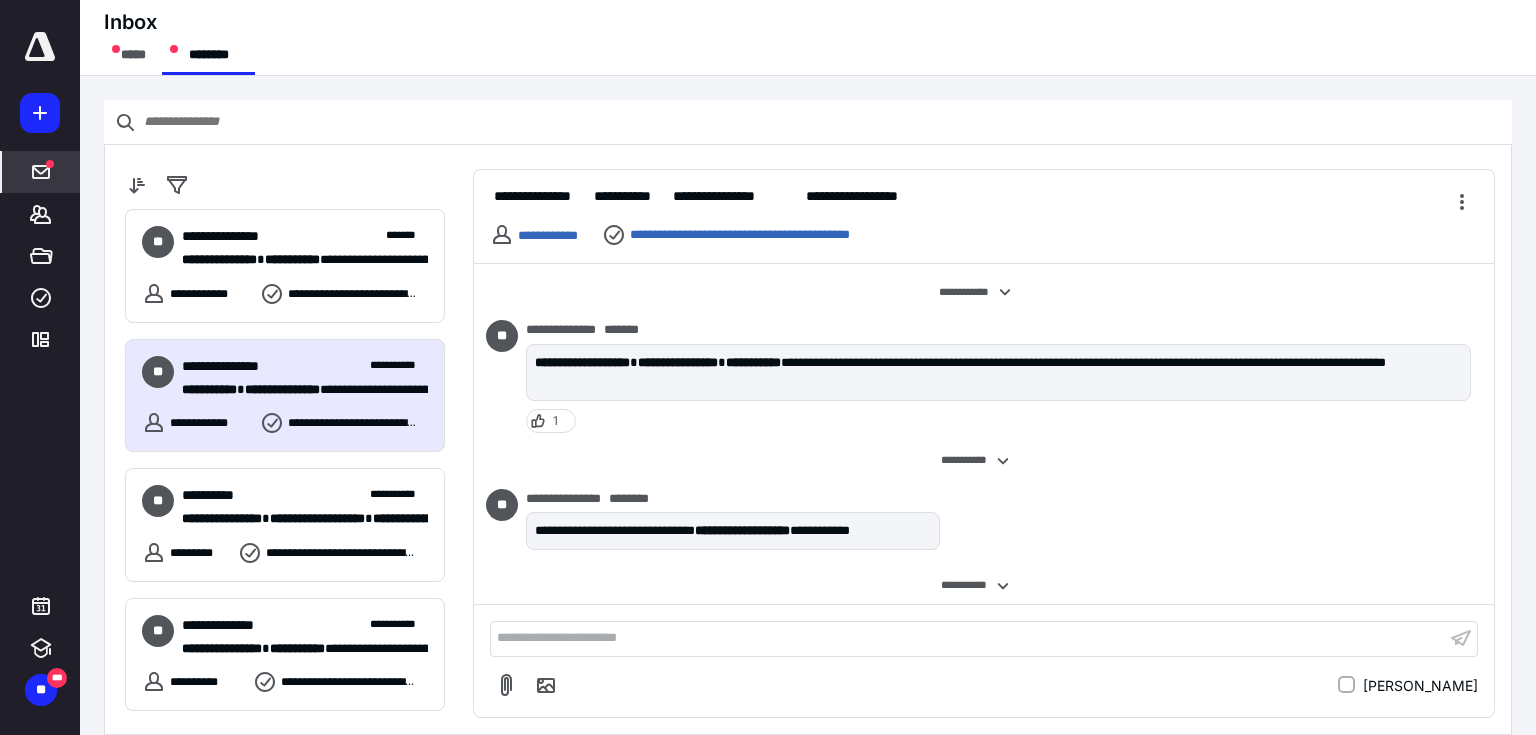 scroll, scrollTop: 111, scrollLeft: 0, axis: vertical 